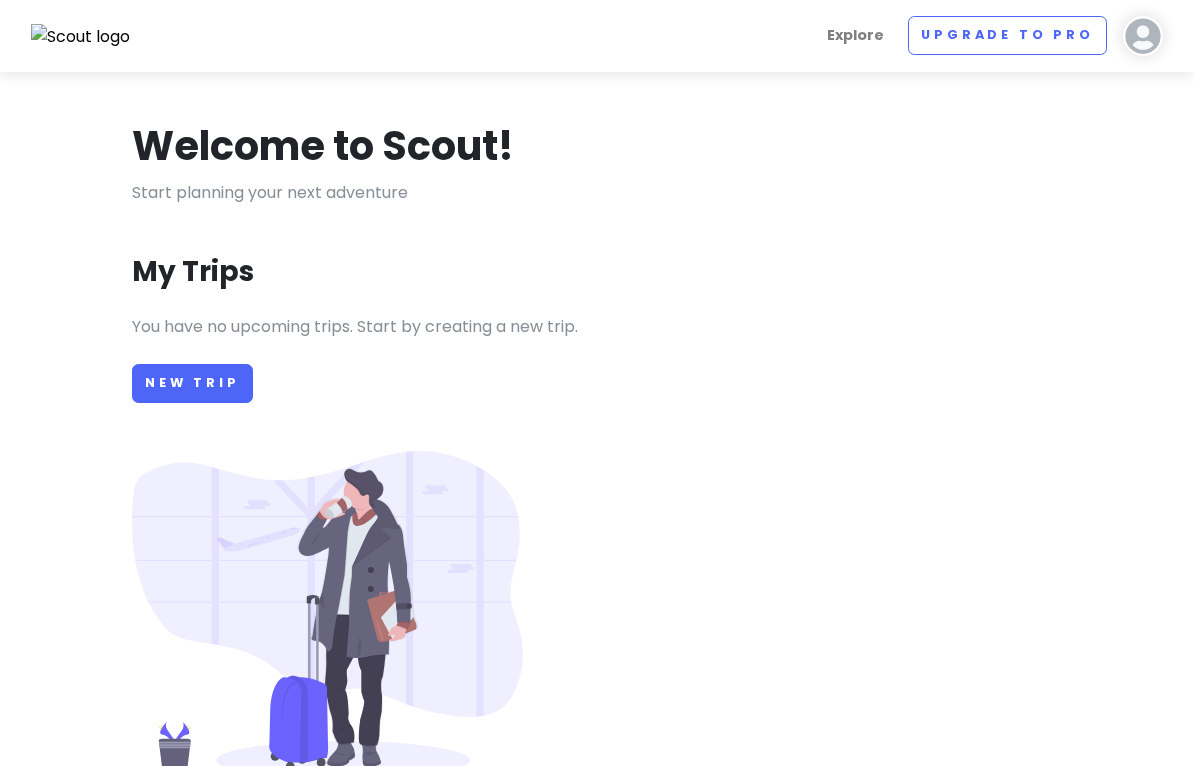 scroll, scrollTop: 0, scrollLeft: 0, axis: both 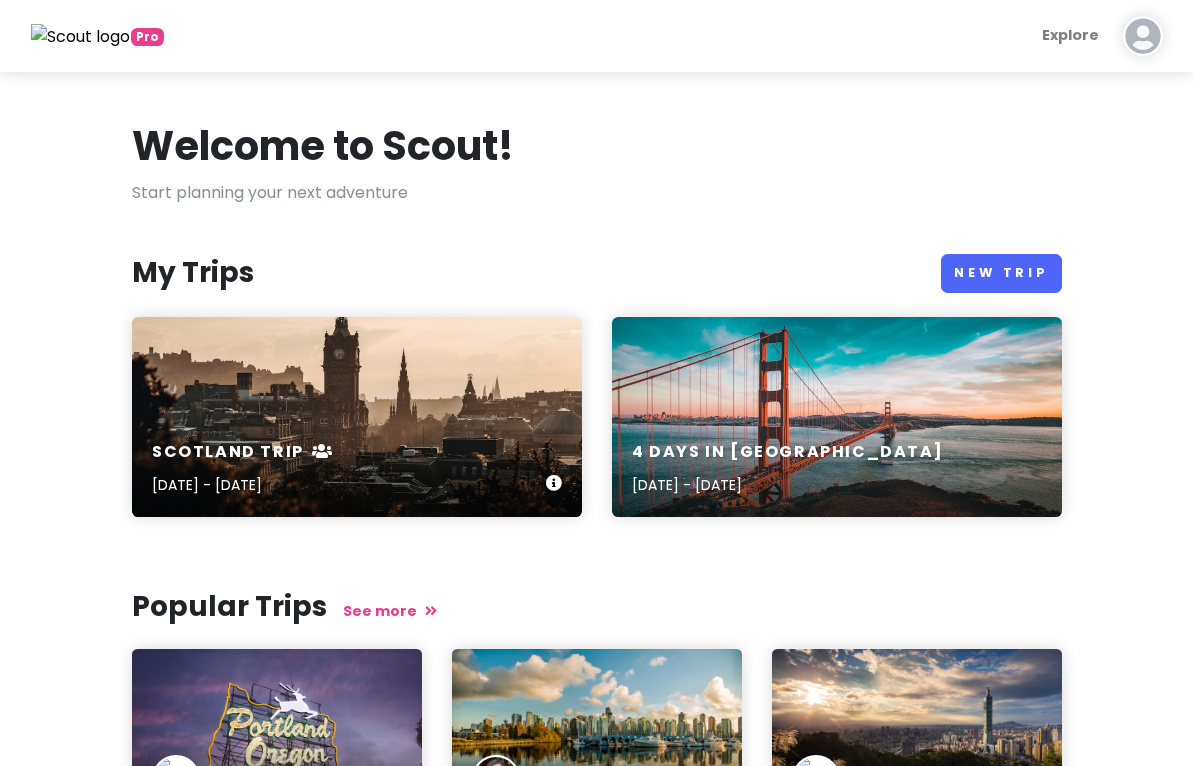 click on "Scotland Trip [DATE] - [DATE]" at bounding box center (357, 469) 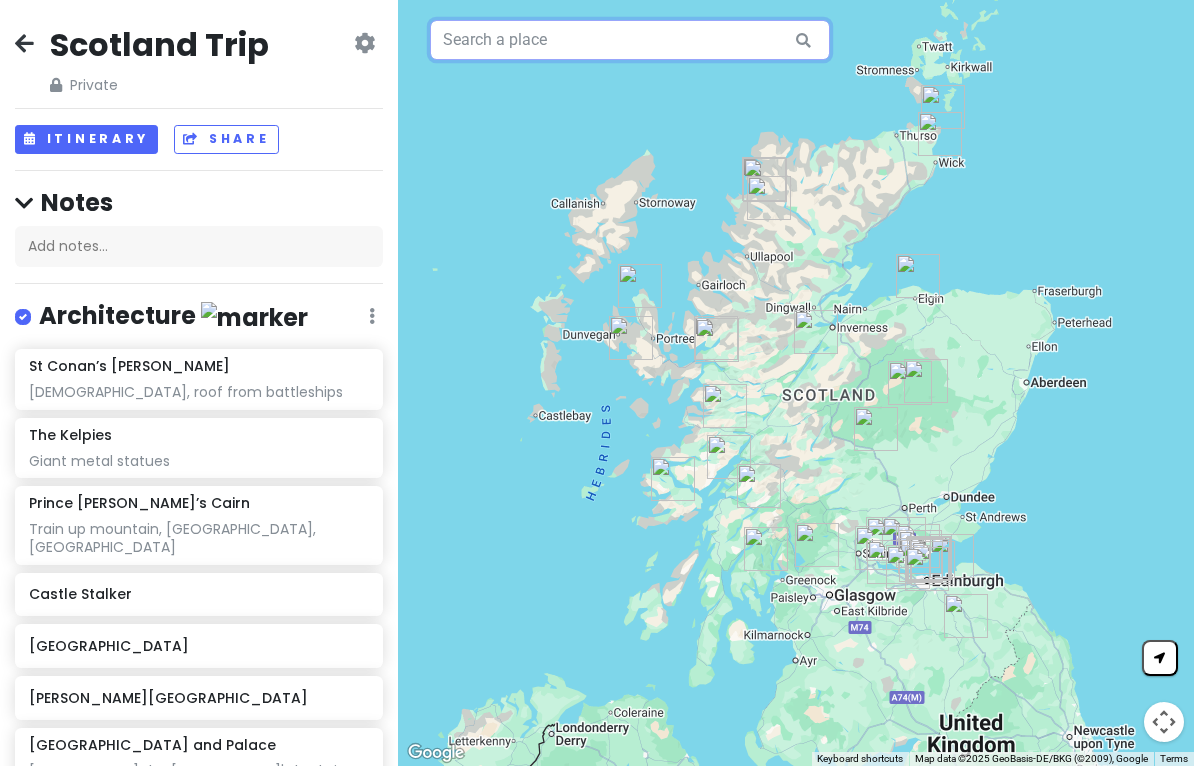 click at bounding box center (630, 40) 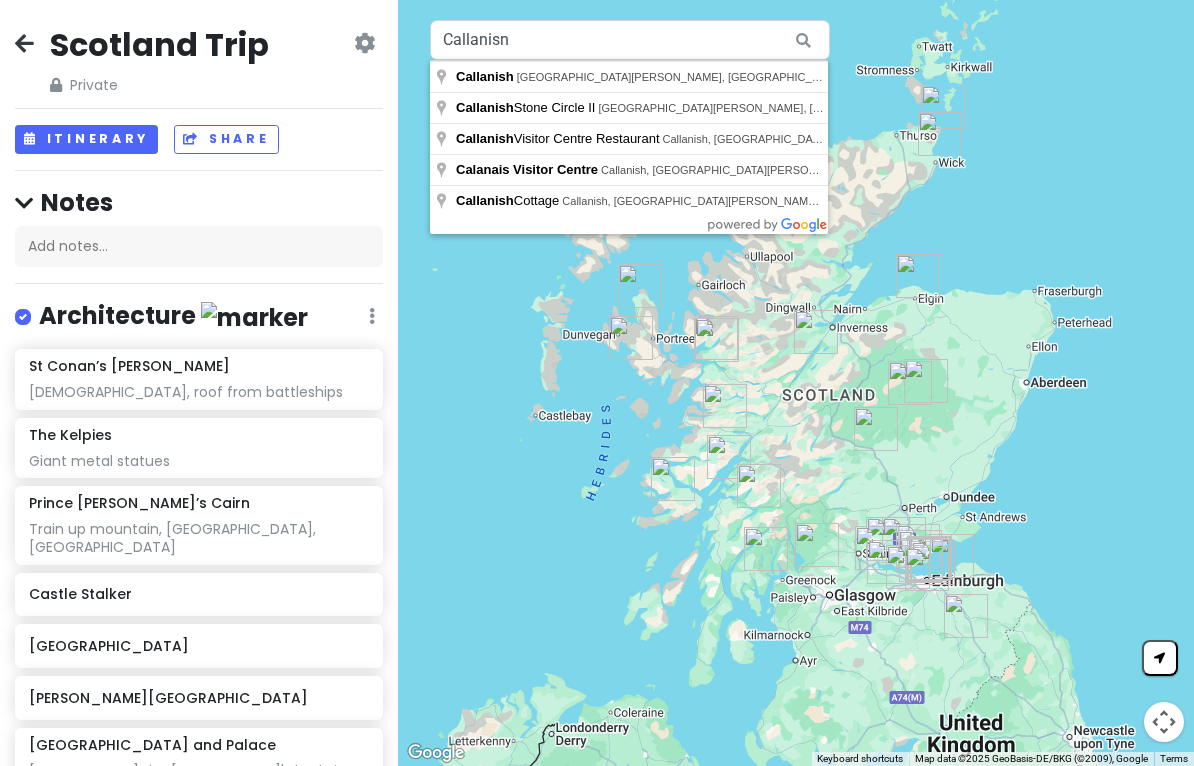 type on "Callanish Stone Circle II, [GEOGRAPHIC_DATA][PERSON_NAME], [GEOGRAPHIC_DATA]" 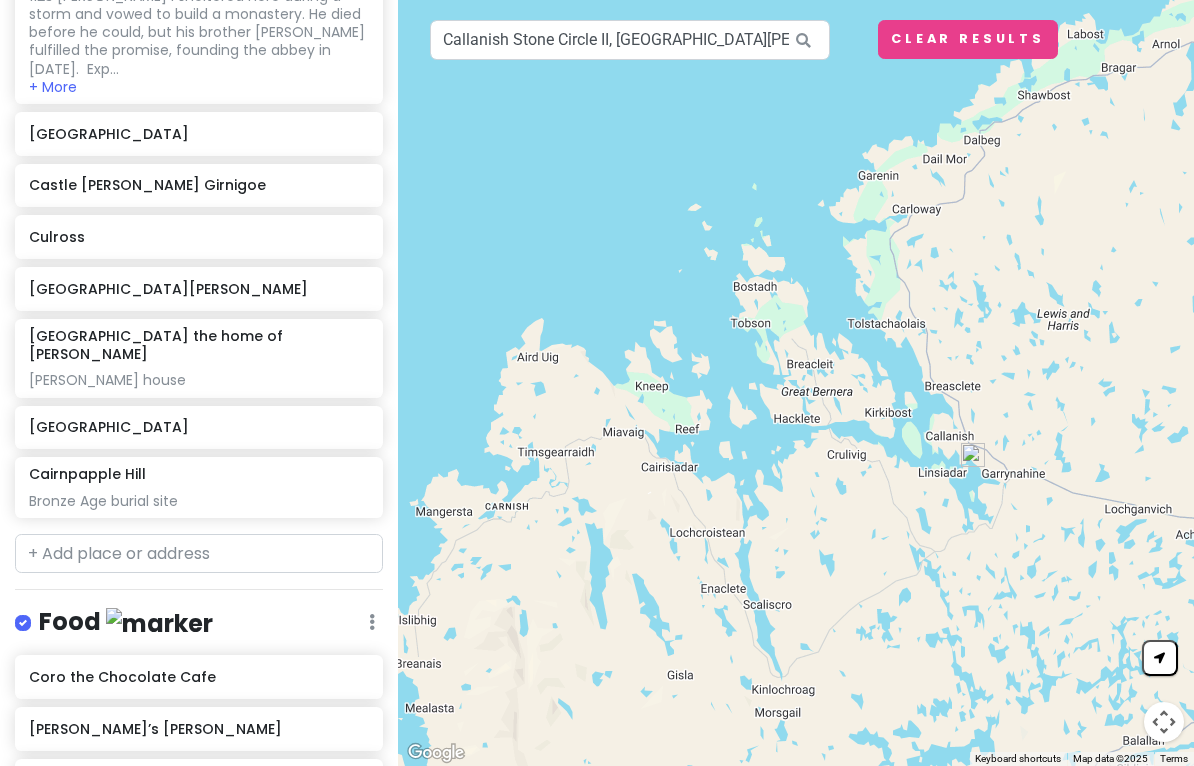 scroll, scrollTop: 997, scrollLeft: 0, axis: vertical 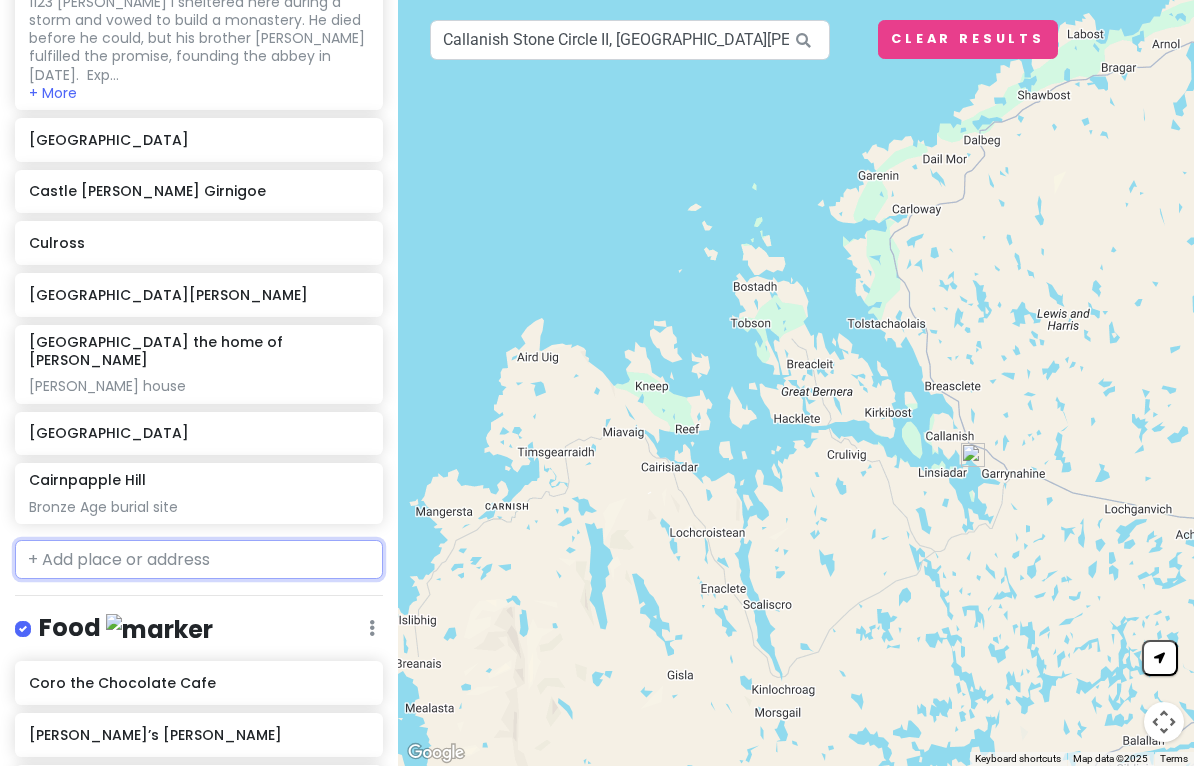 click at bounding box center [199, 560] 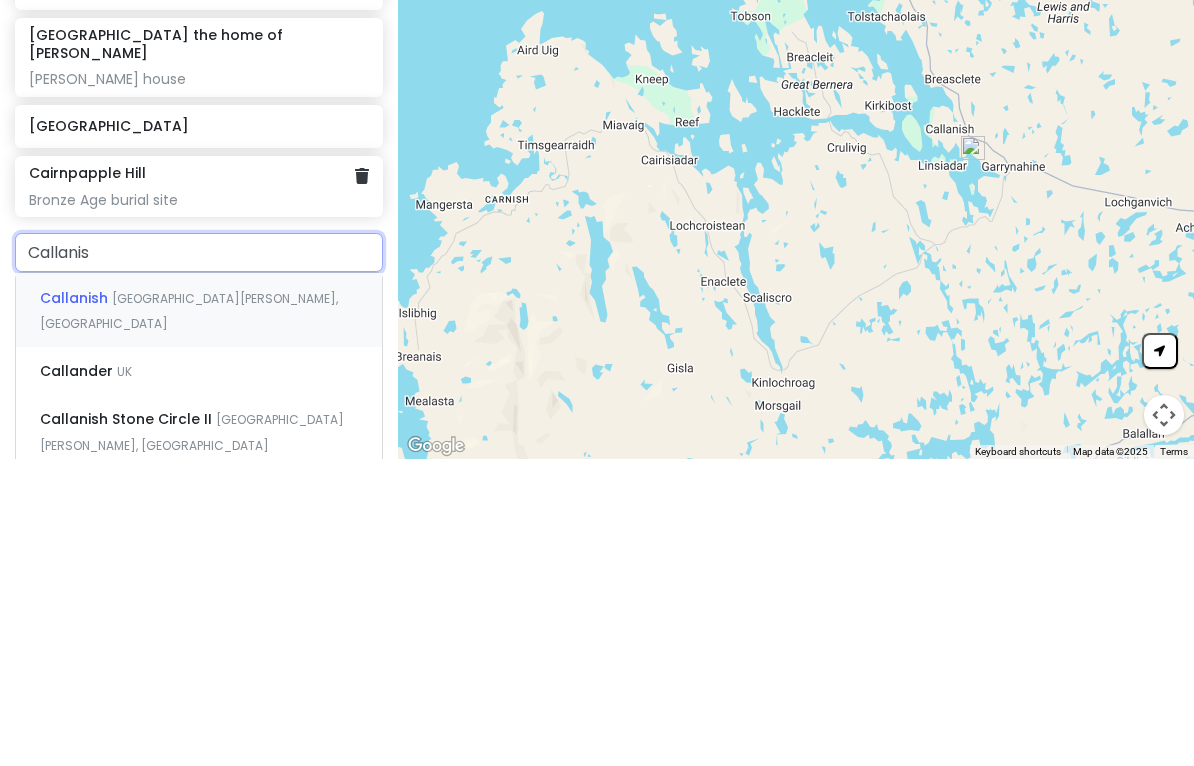 type on "Callanish" 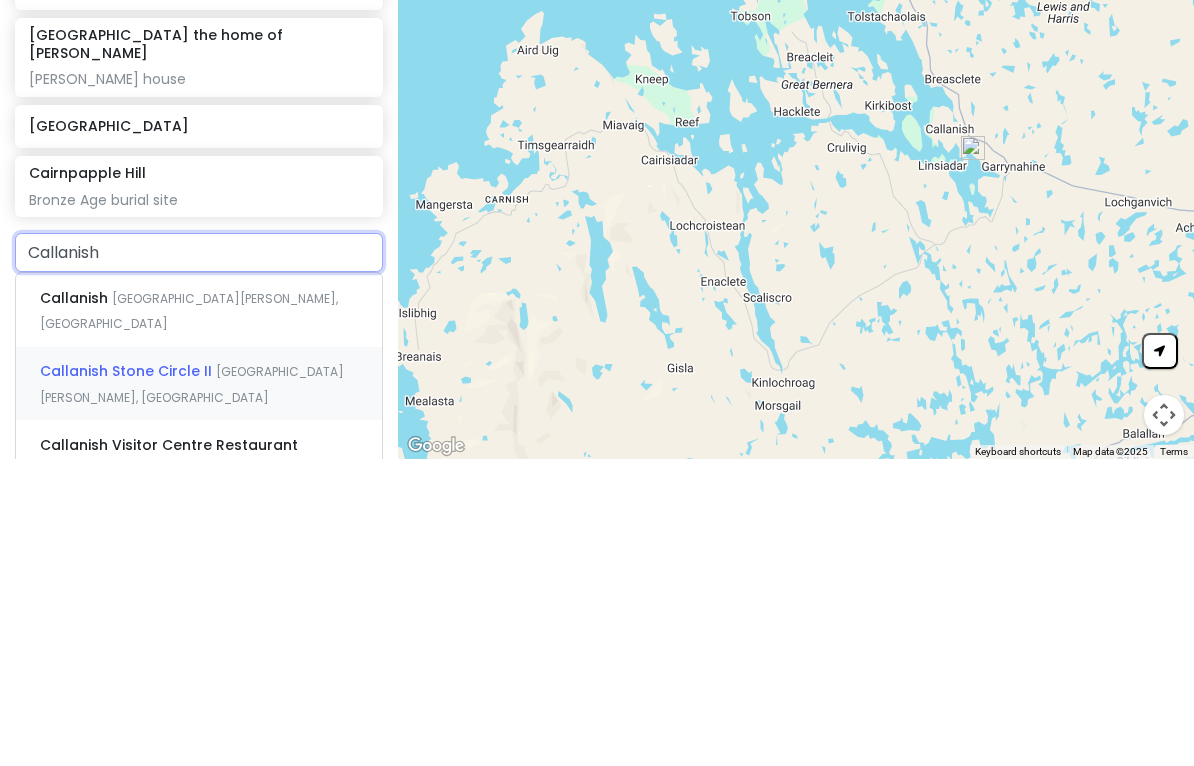 click on "Callanish Stone Circle II" at bounding box center [76, 605] 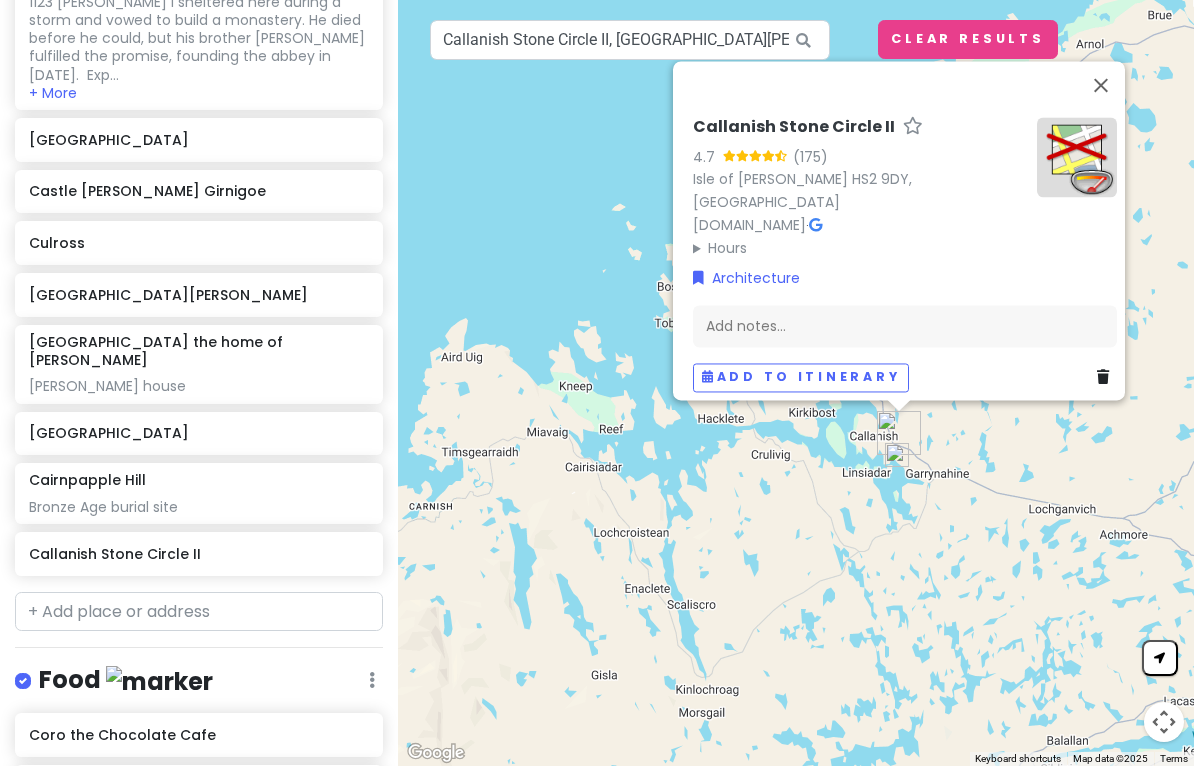 click at bounding box center [1101, 85] 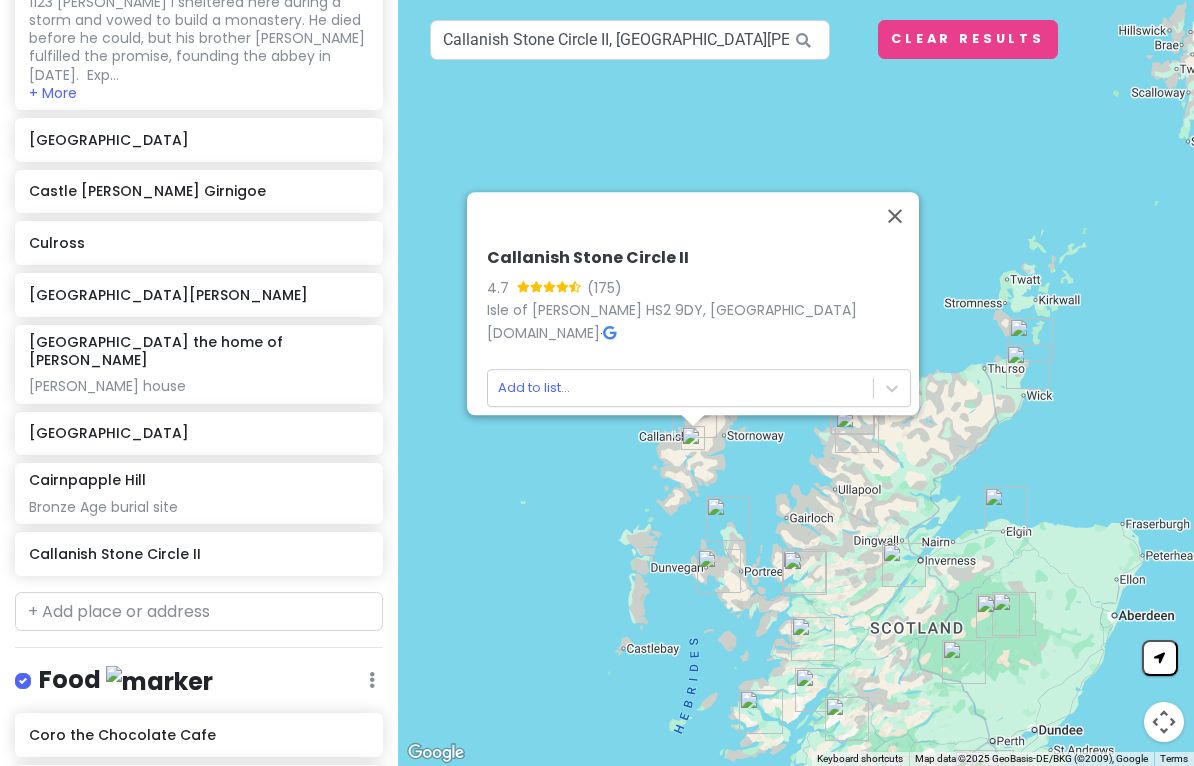 click at bounding box center (895, 216) 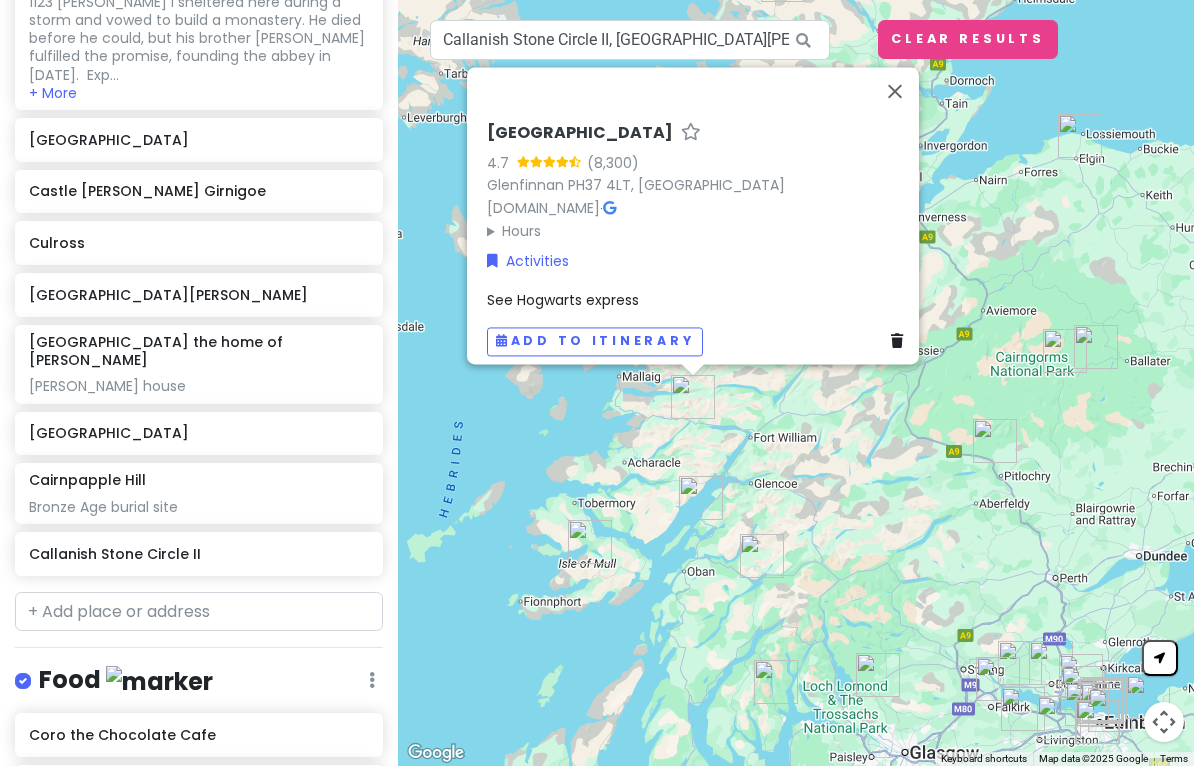 click at bounding box center [895, 91] 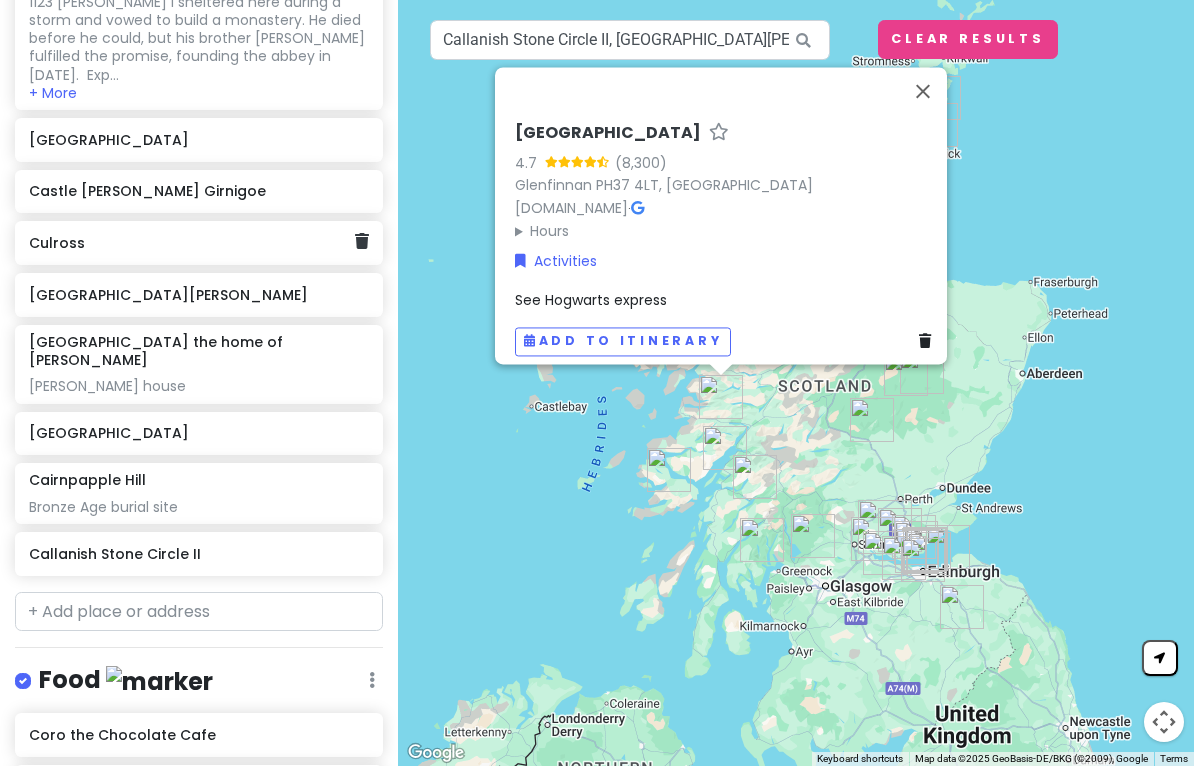 click at bounding box center (923, 91) 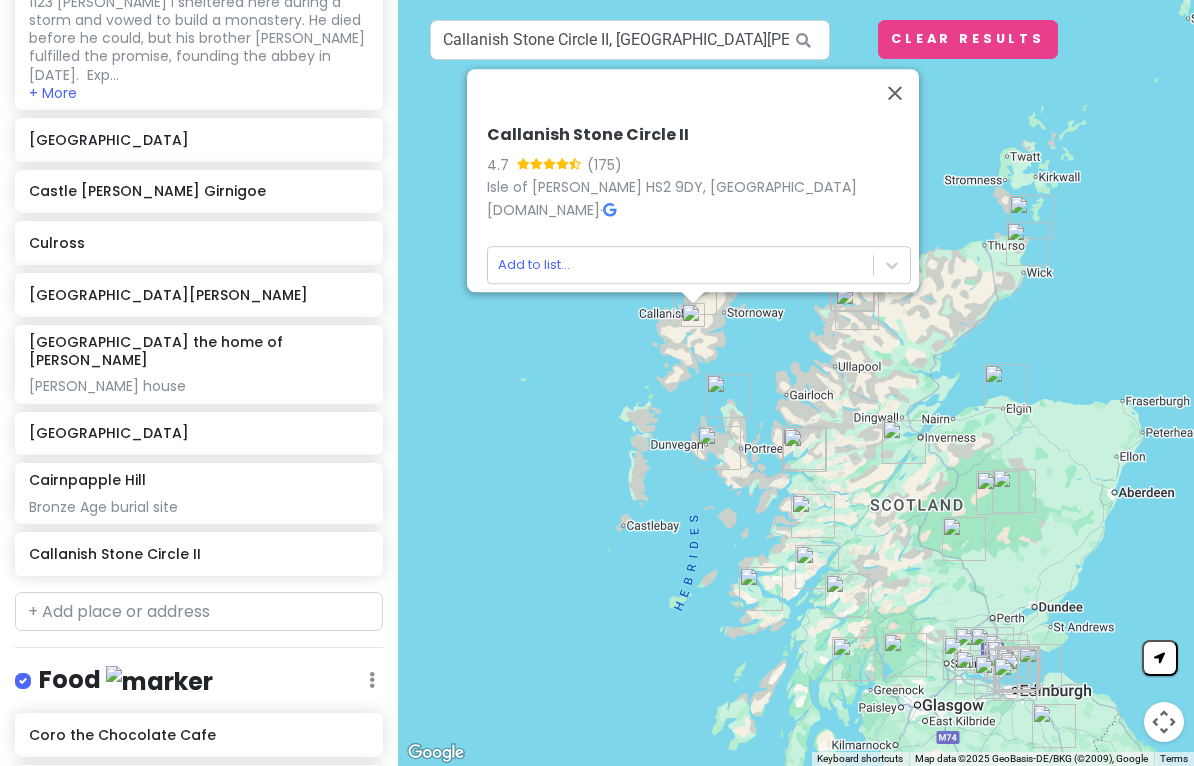 click at bounding box center [895, 93] 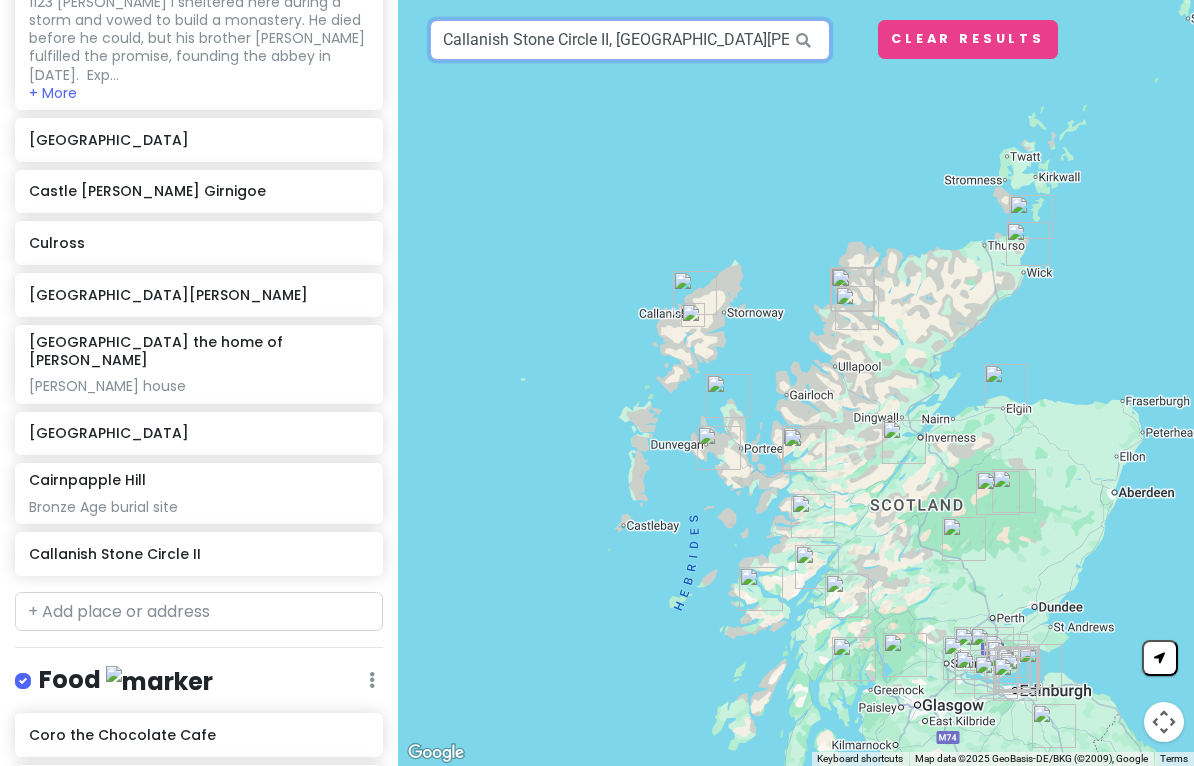 click on "Callanish Stone Circle II, [GEOGRAPHIC_DATA][PERSON_NAME], [GEOGRAPHIC_DATA]" at bounding box center (630, 40) 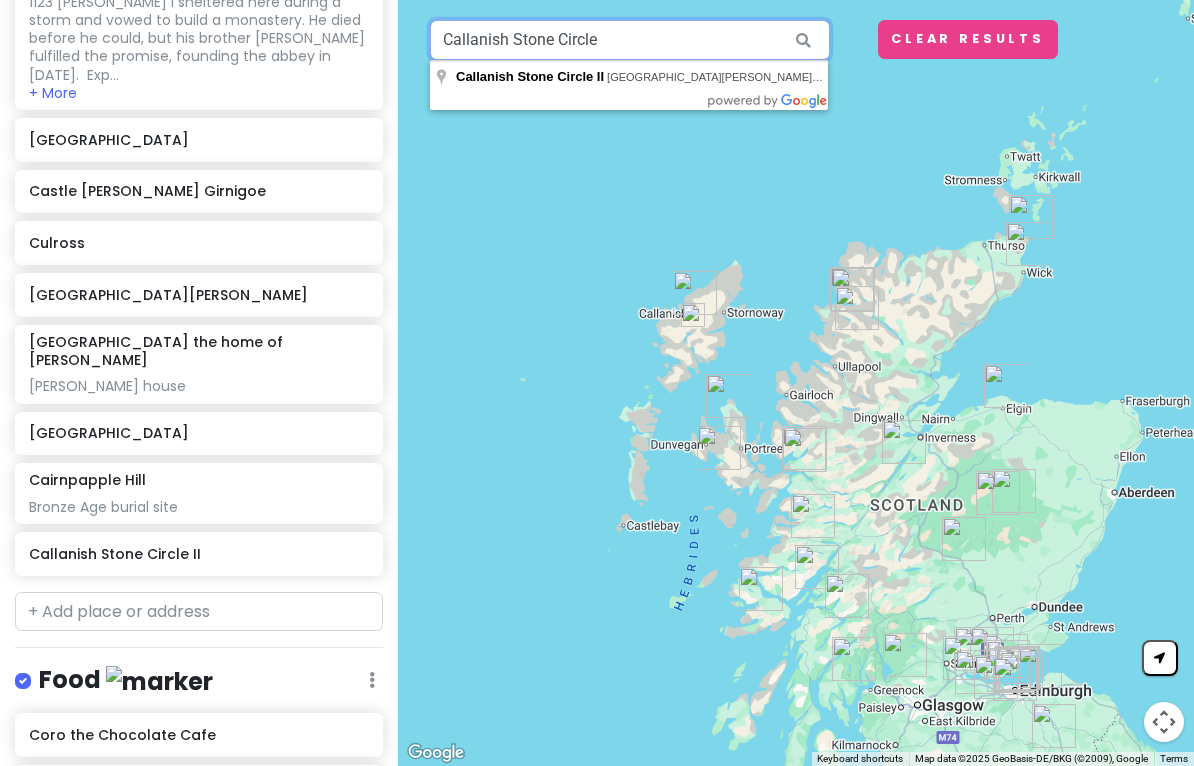 type on "Callanish" 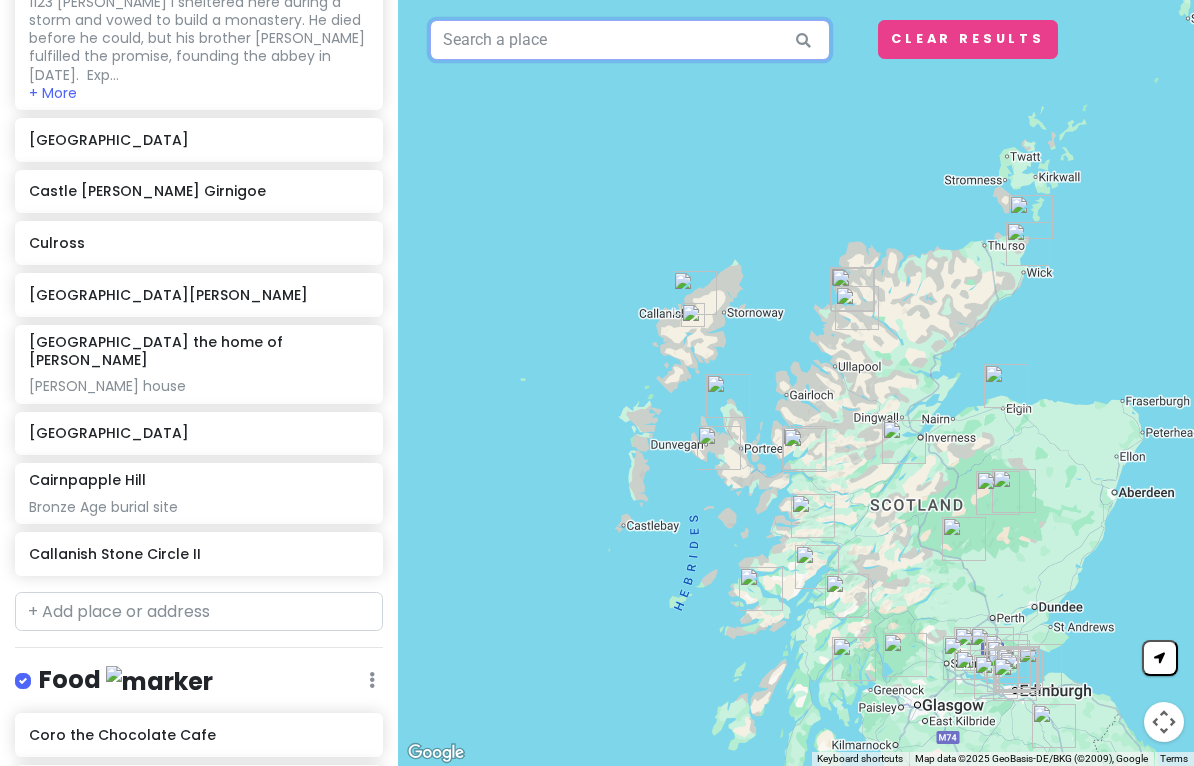 type 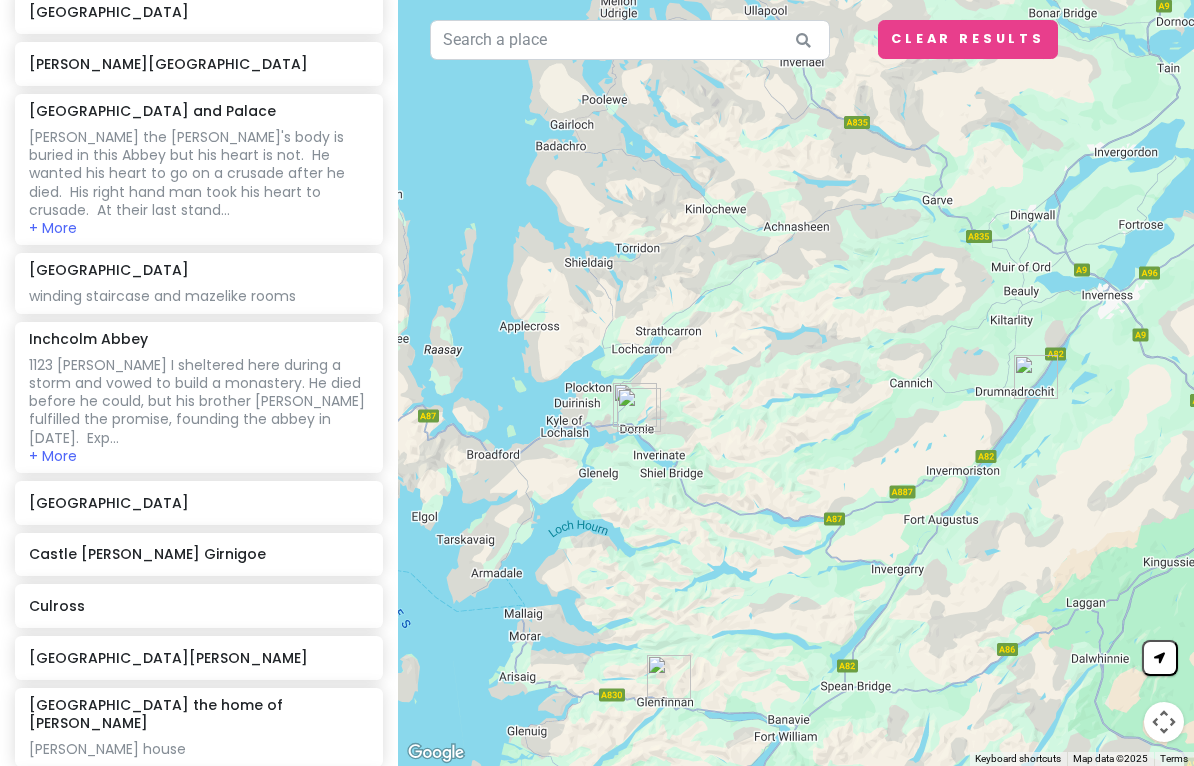 scroll, scrollTop: 633, scrollLeft: 0, axis: vertical 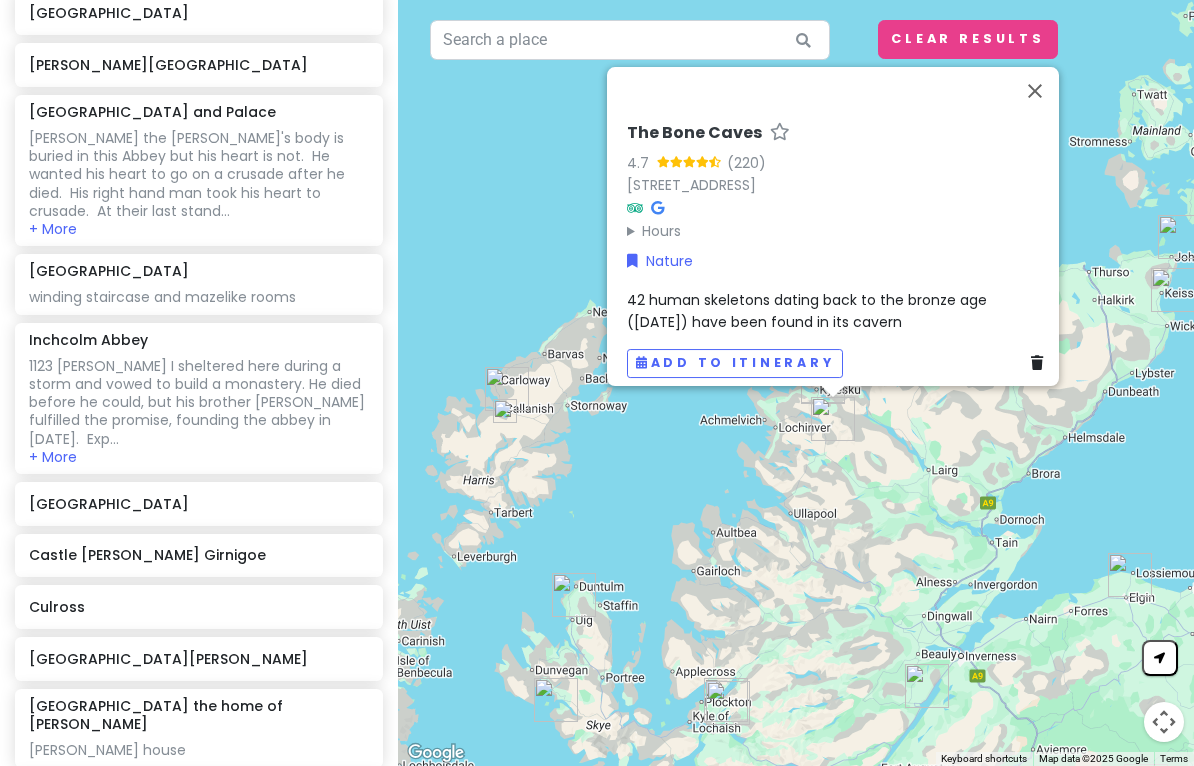 click at bounding box center (1035, 91) 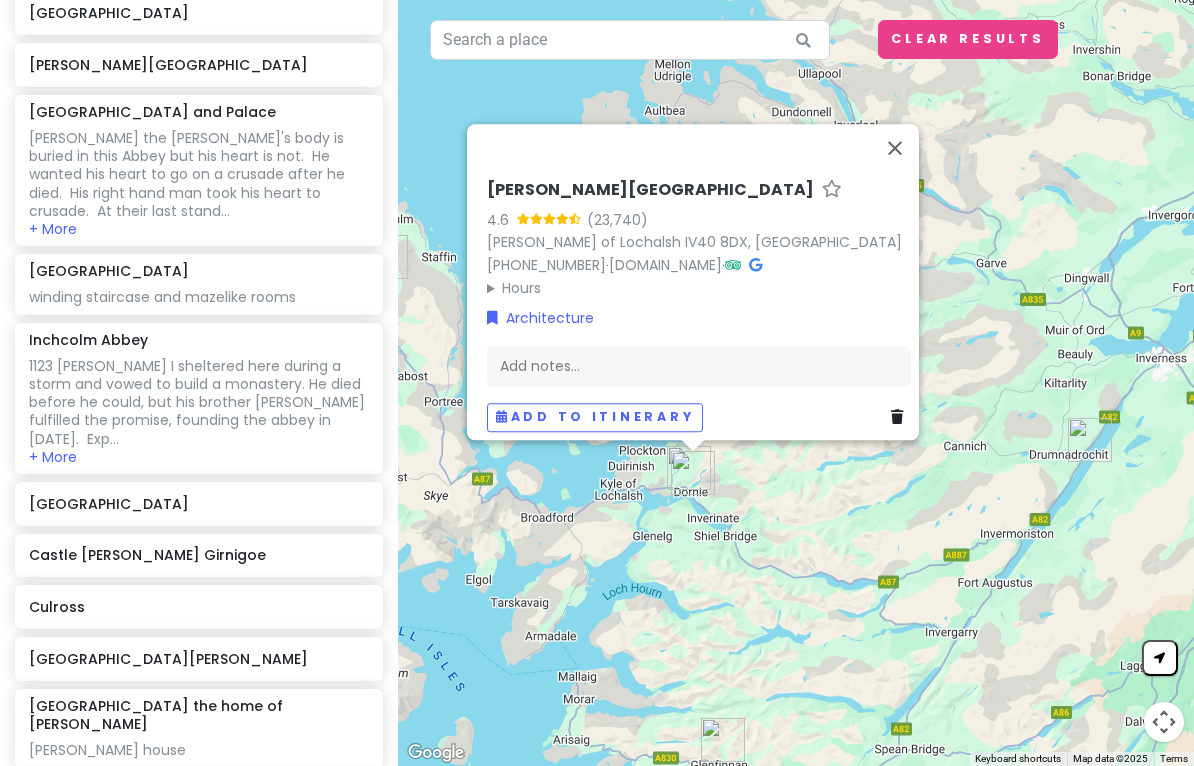 click at bounding box center (895, 148) 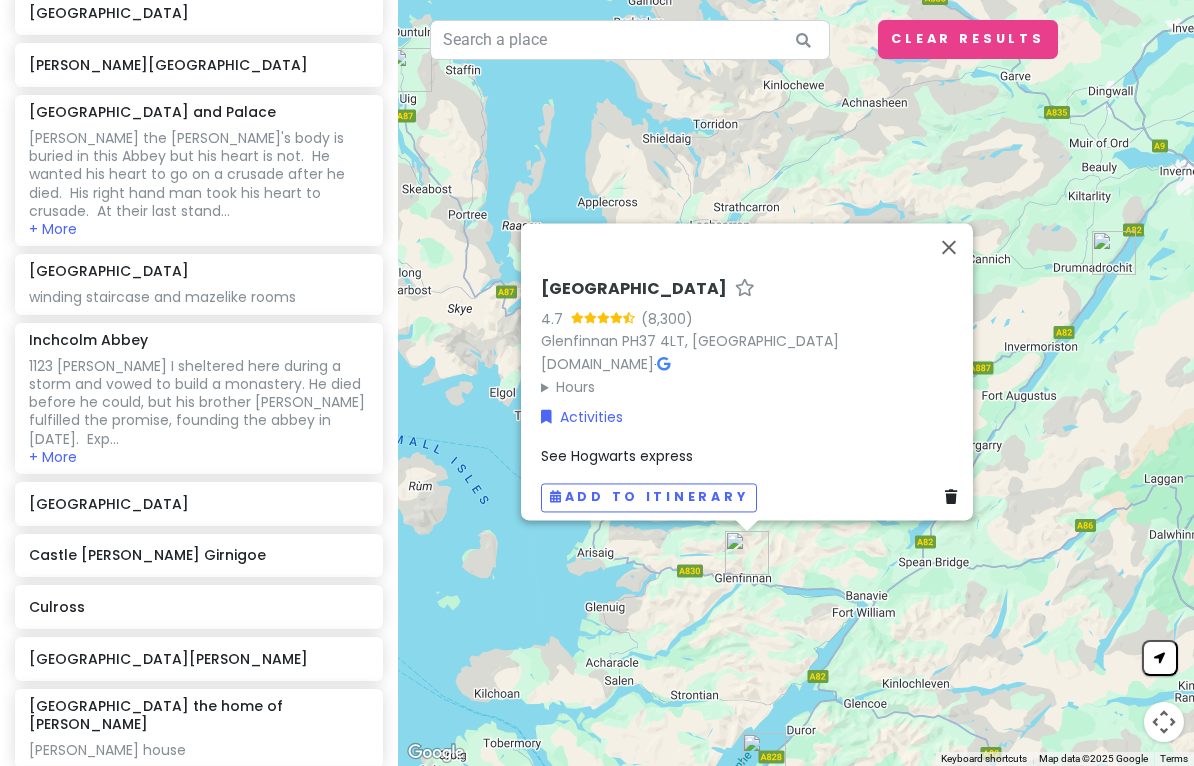 click at bounding box center [949, 247] 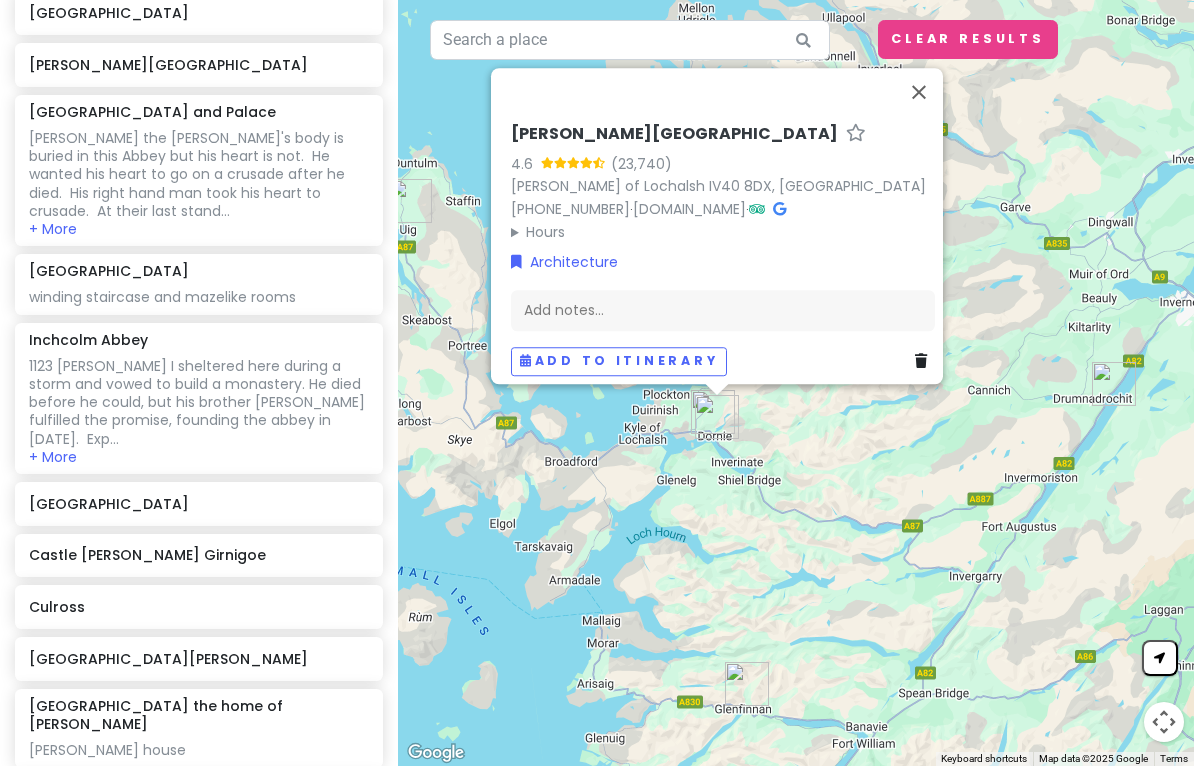click at bounding box center [919, 92] 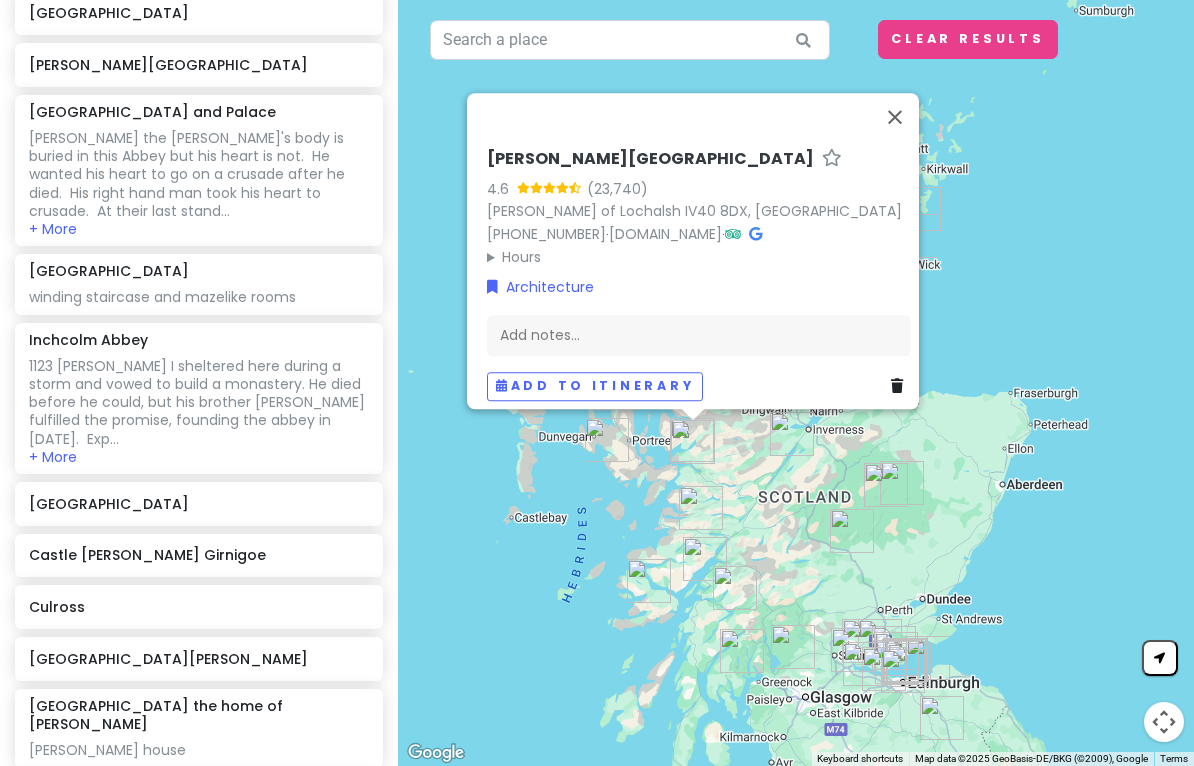 click at bounding box center [895, 117] 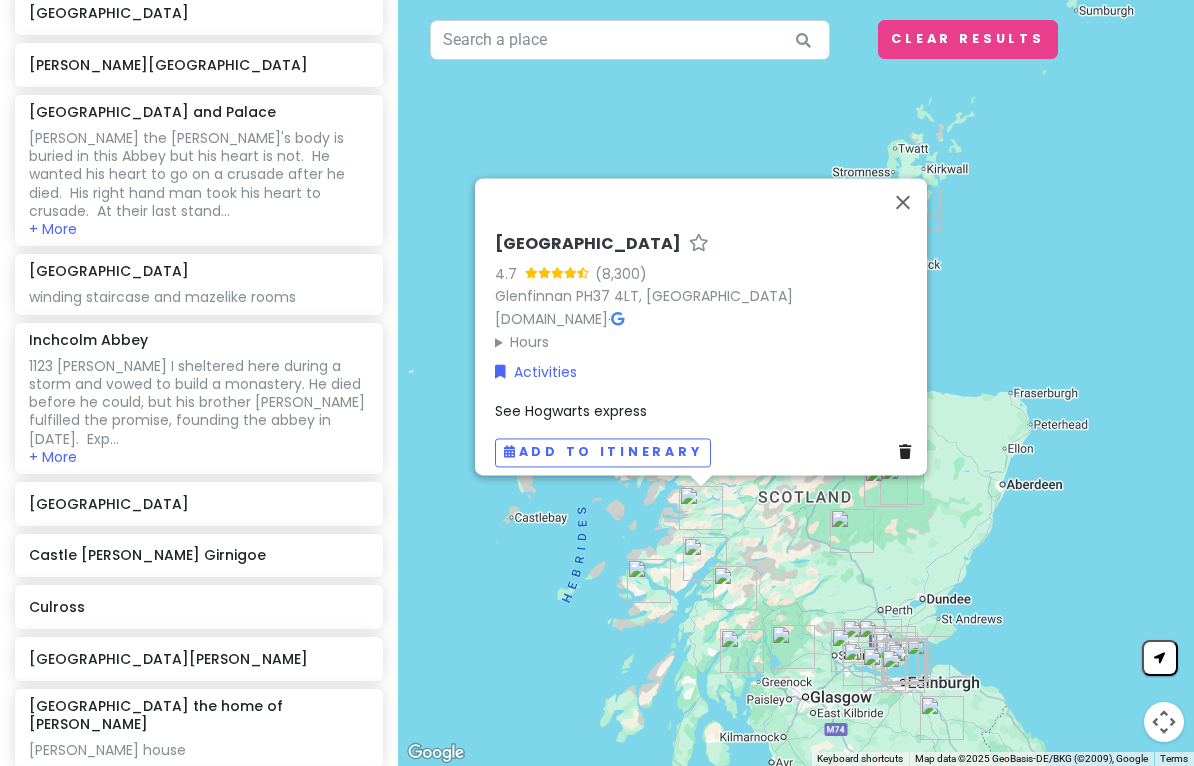 click at bounding box center (903, 202) 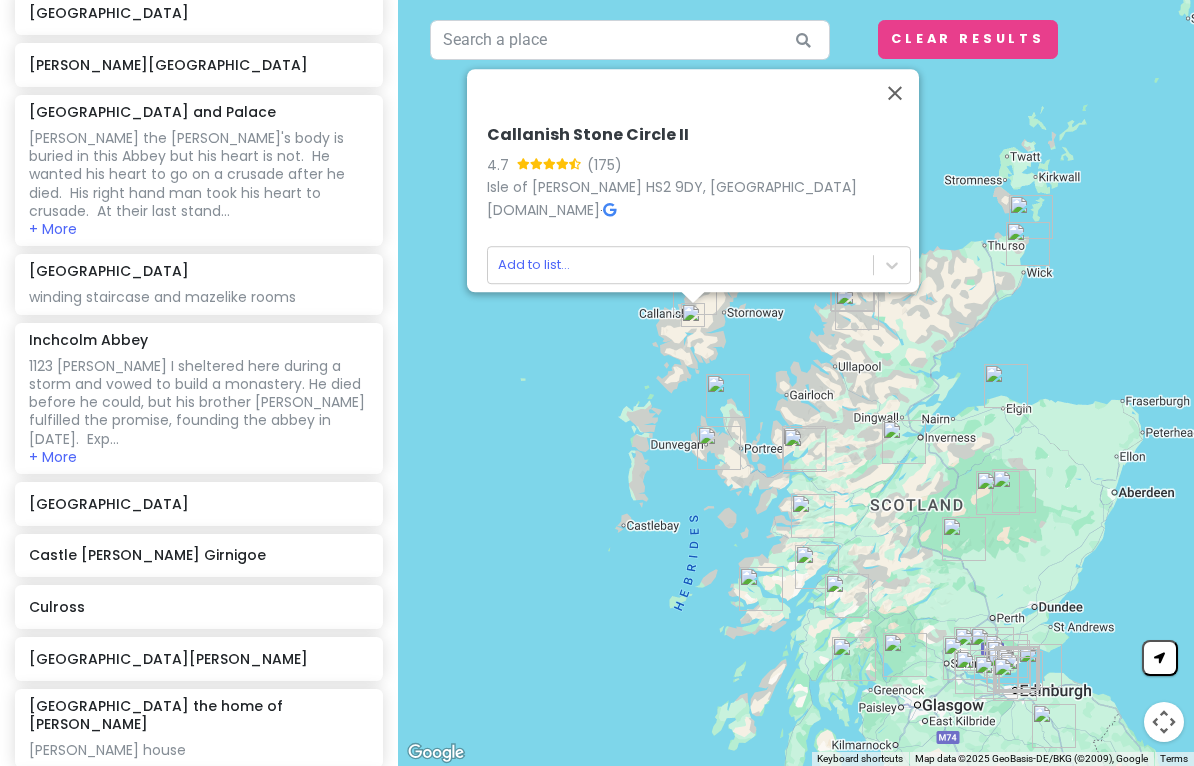 click at bounding box center (895, 93) 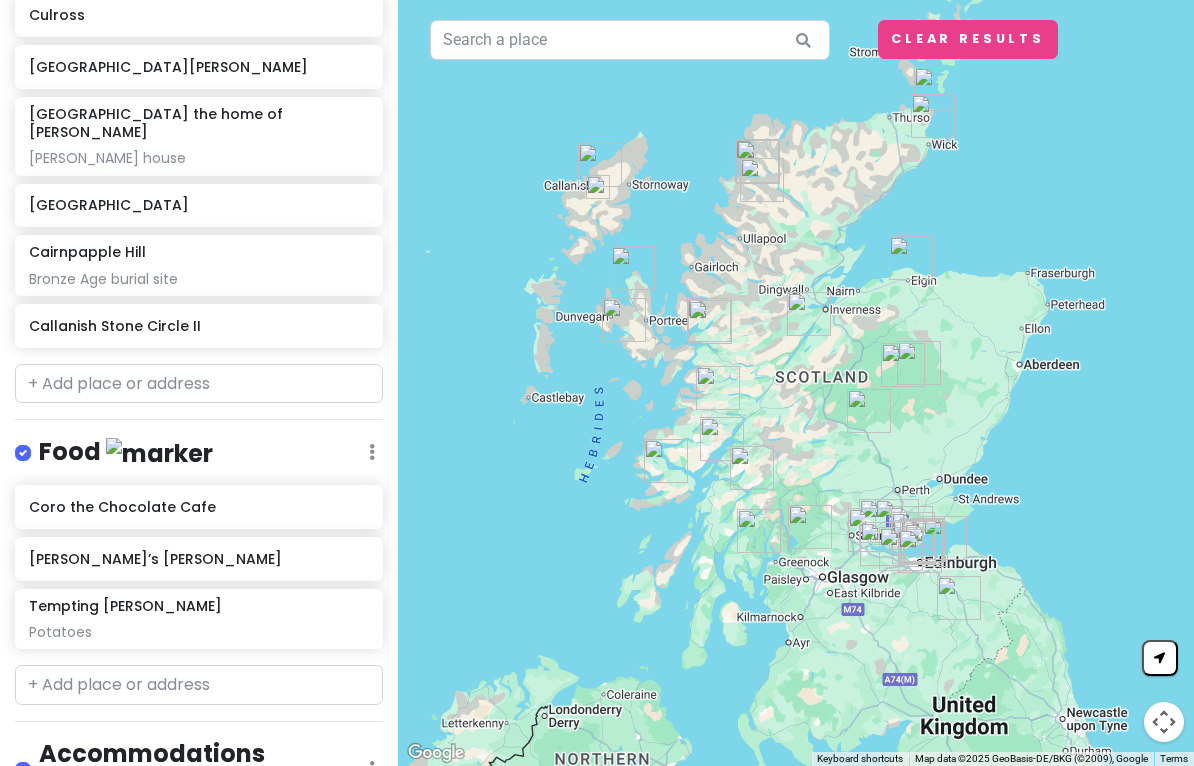 scroll, scrollTop: 1227, scrollLeft: 0, axis: vertical 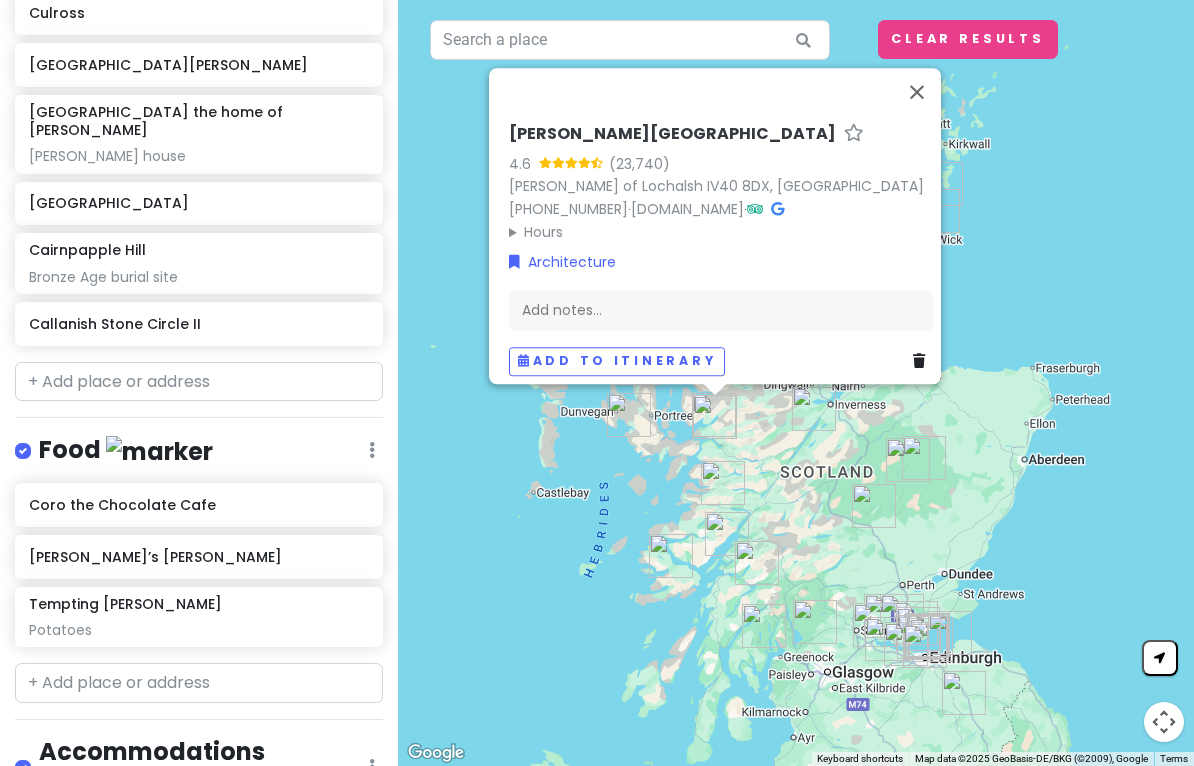 click at bounding box center [917, 92] 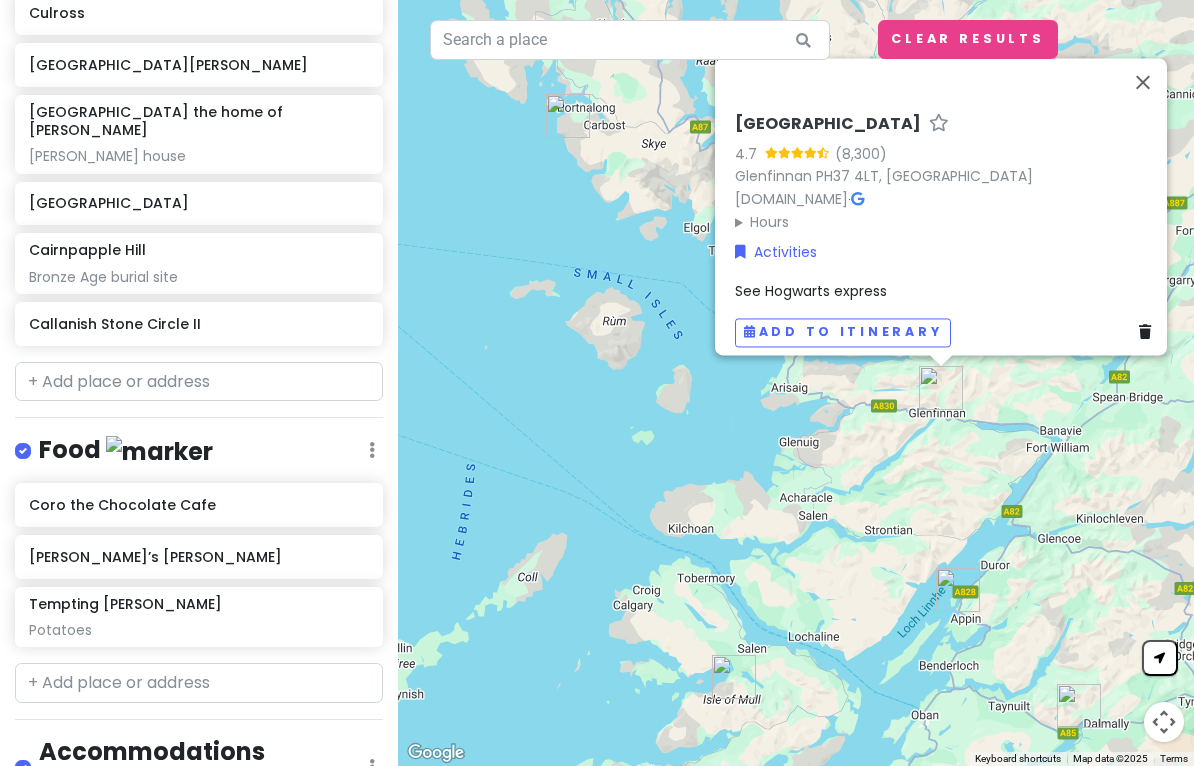 click at bounding box center [1143, 82] 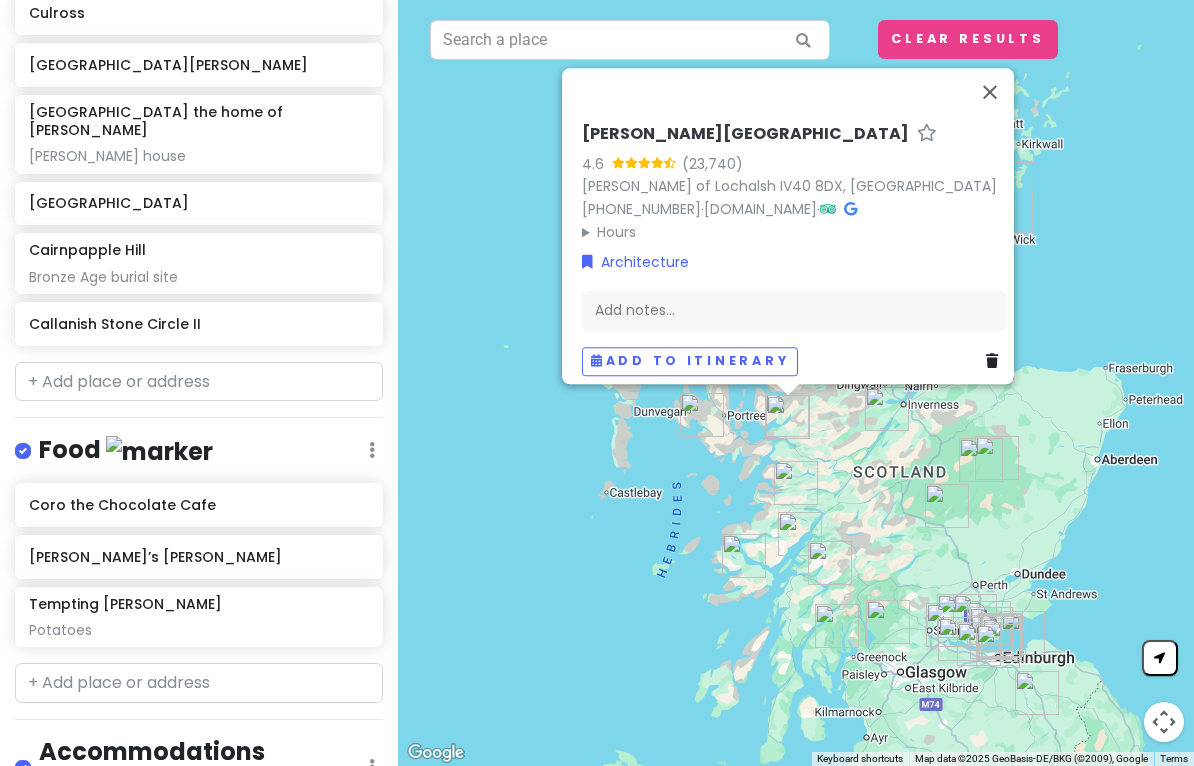 click at bounding box center (990, 92) 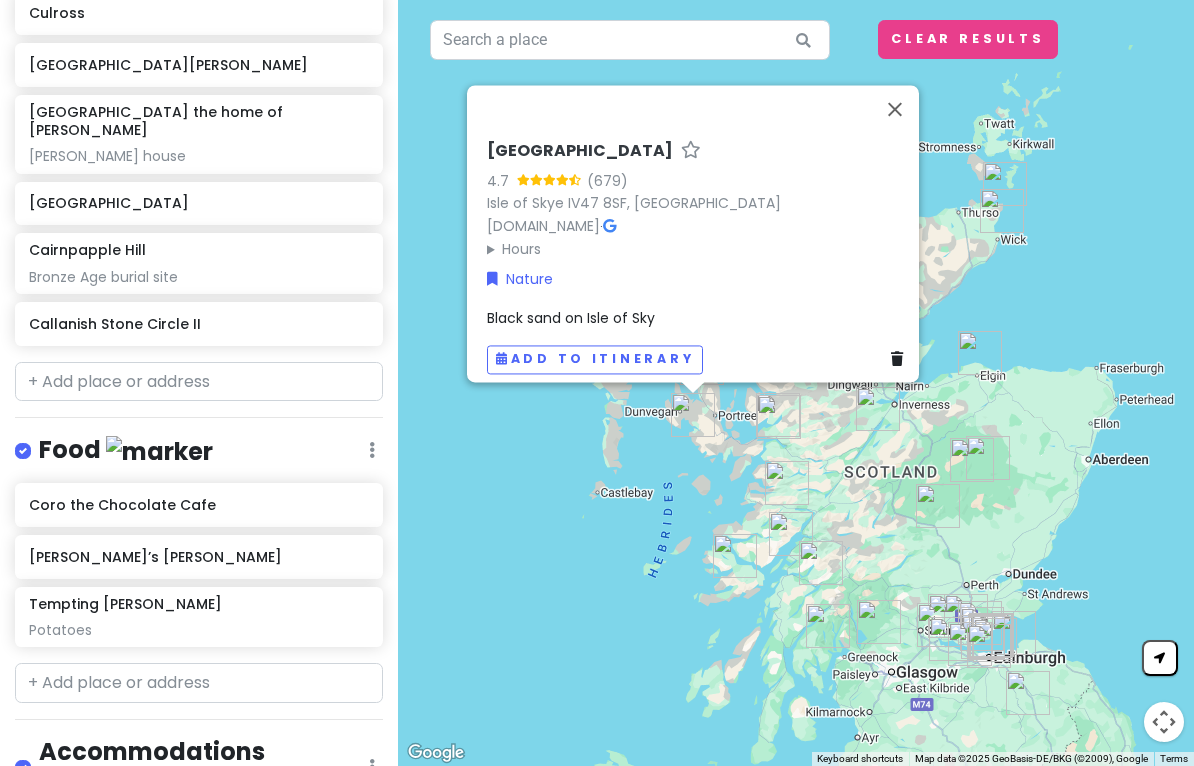 click at bounding box center (895, 109) 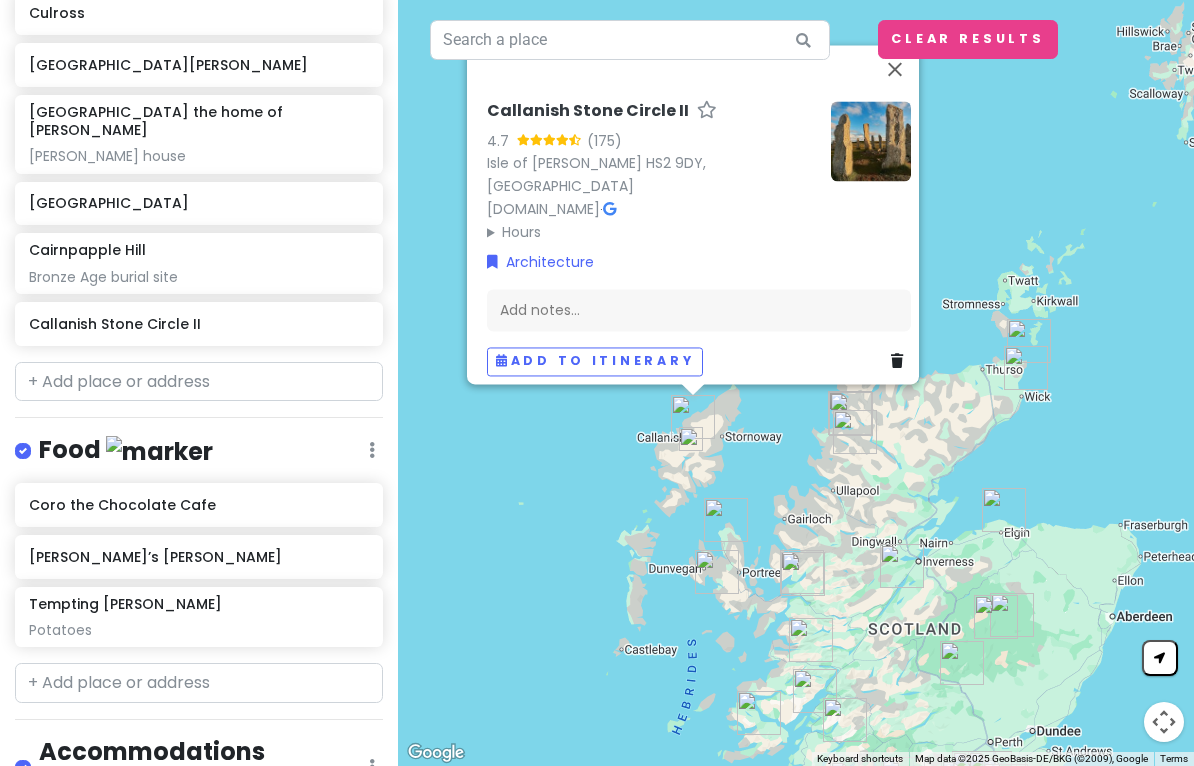 click at bounding box center (895, 69) 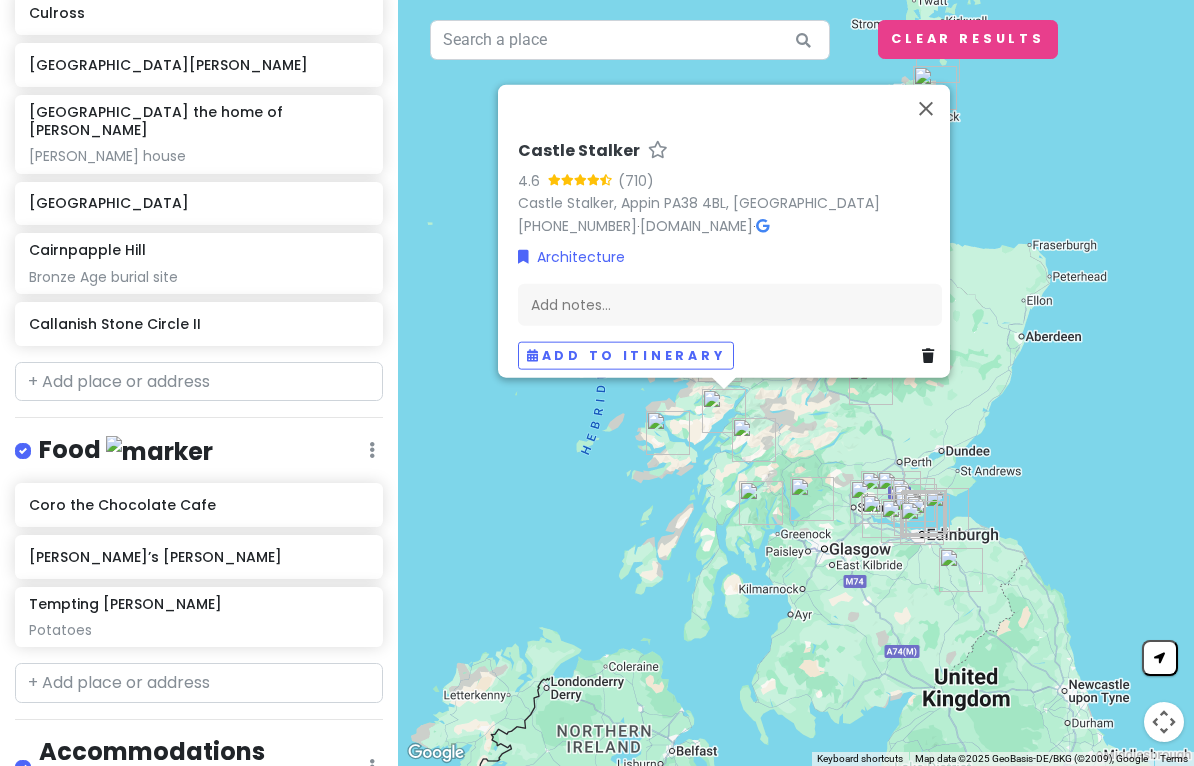 click at bounding box center [926, 109] 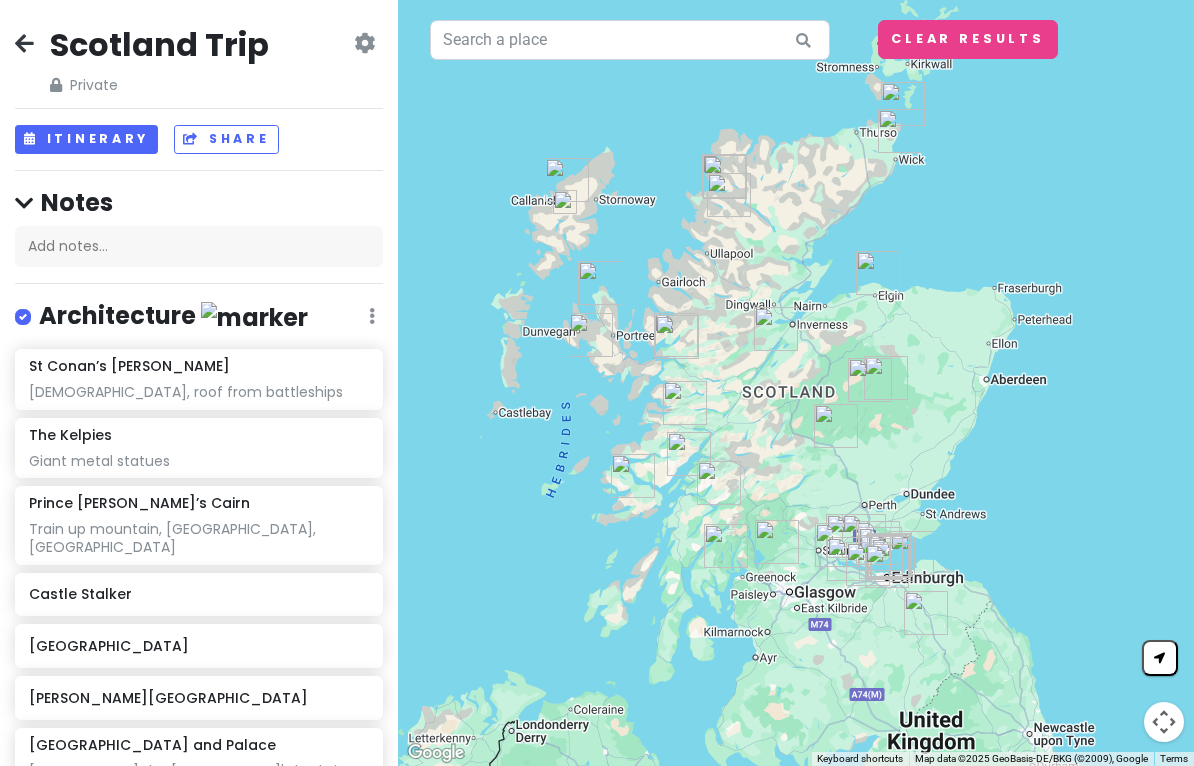 scroll, scrollTop: 0, scrollLeft: 0, axis: both 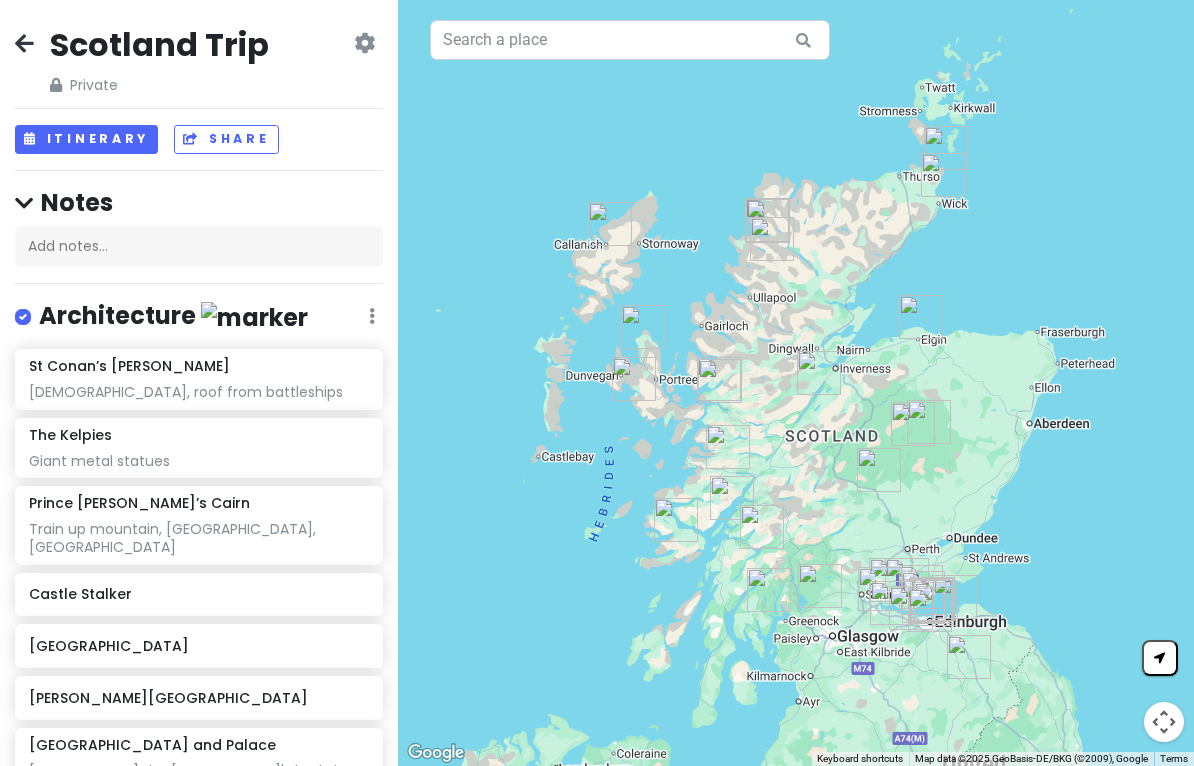 click at bounding box center [24, 43] 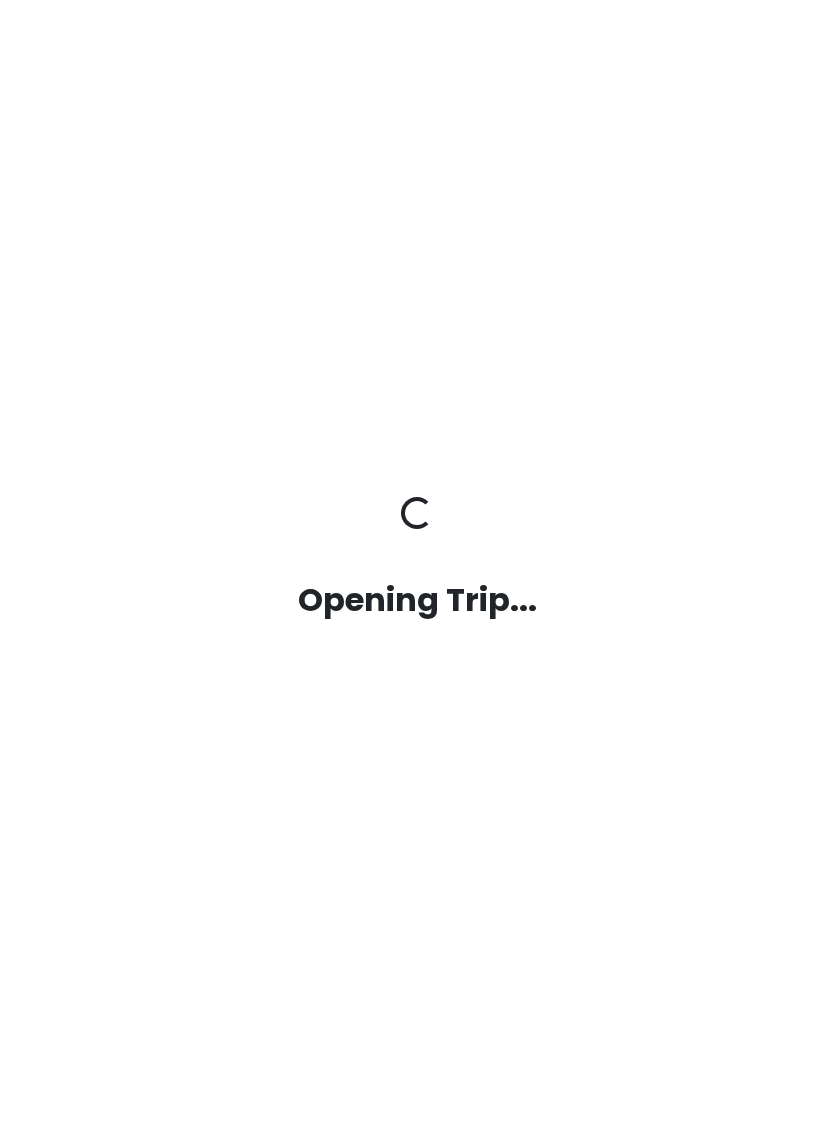 scroll, scrollTop: 0, scrollLeft: 0, axis: both 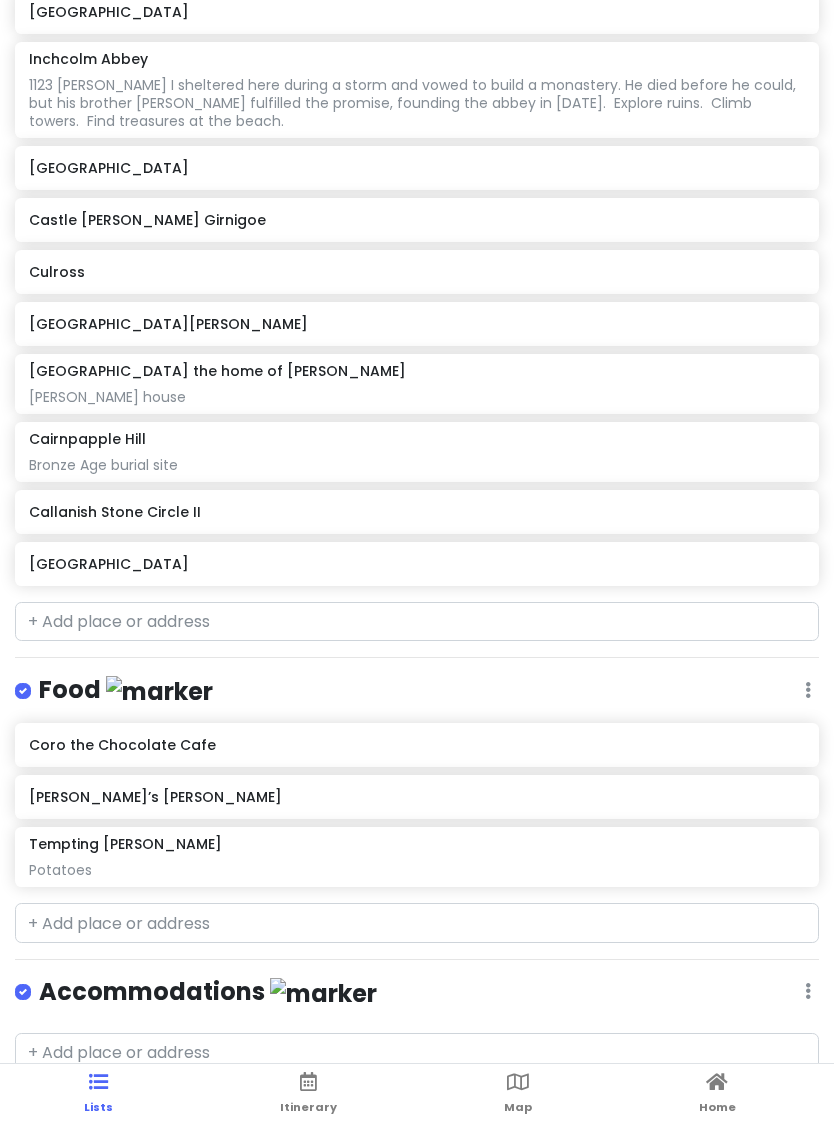 click on "[GEOGRAPHIC_DATA]" at bounding box center [416, 564] 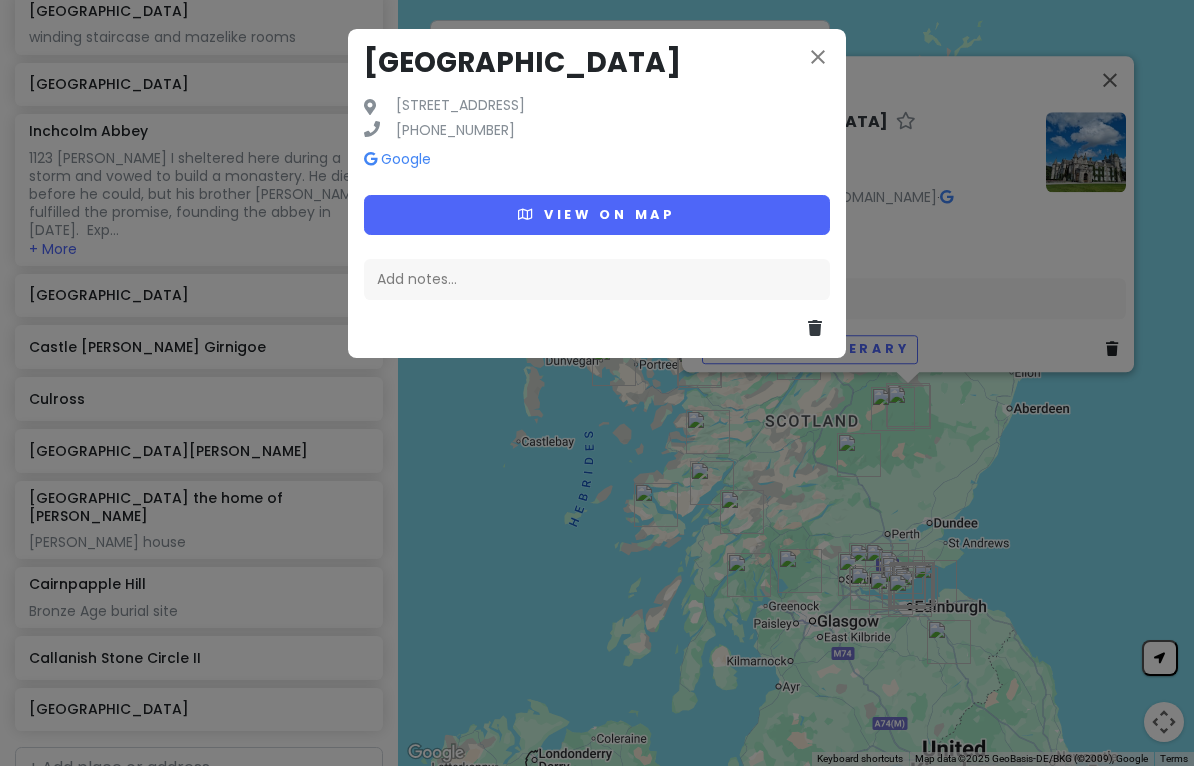 click on "View on map" at bounding box center [597, 214] 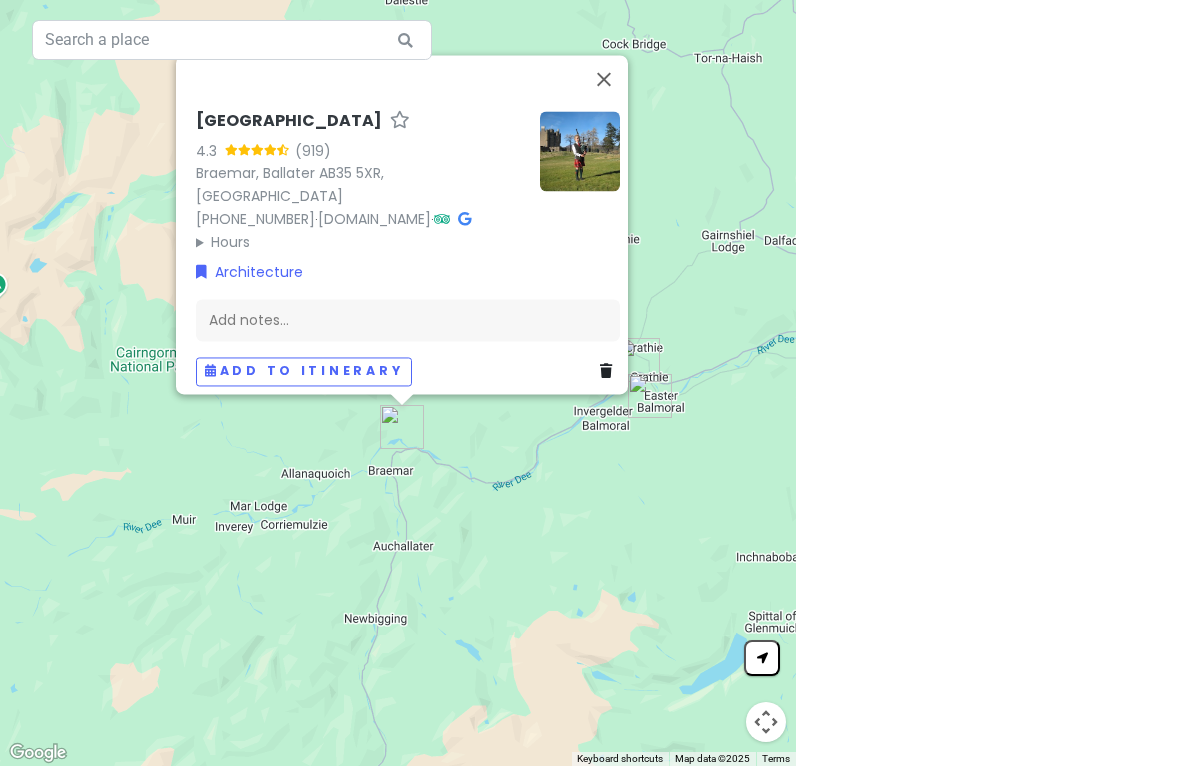 click at bounding box center (604, 79) 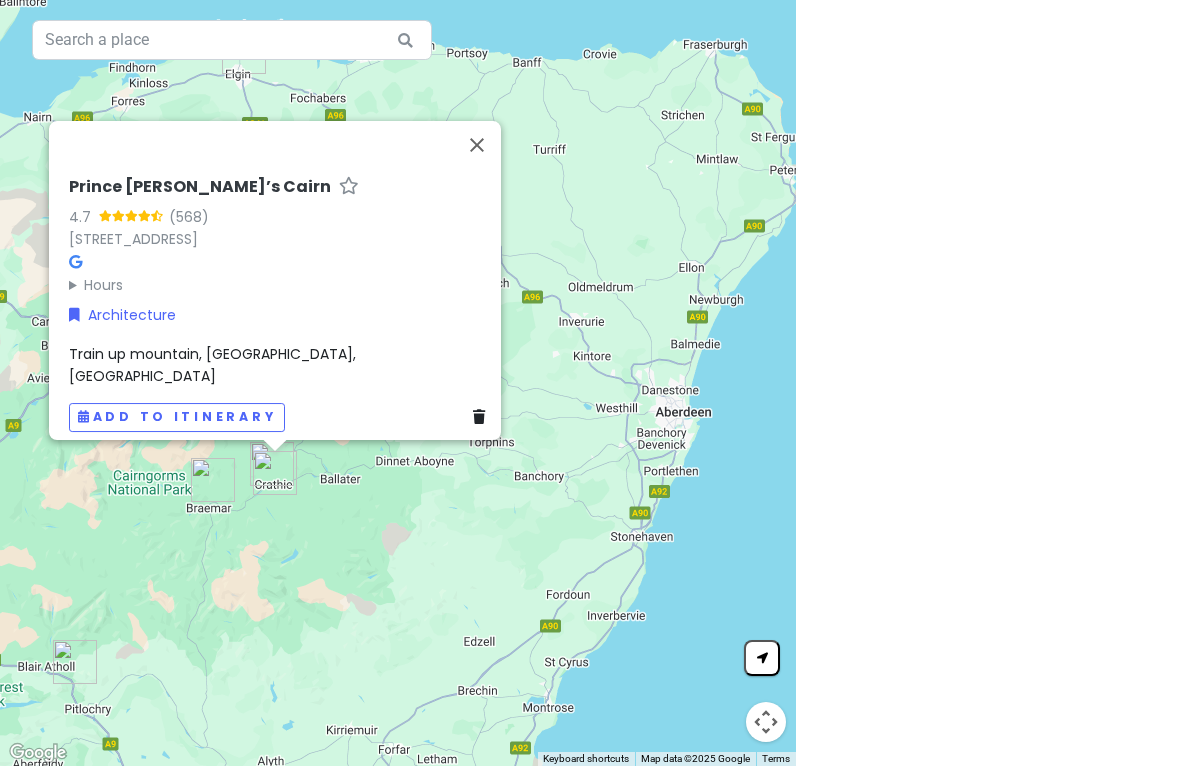 click at bounding box center (477, 145) 